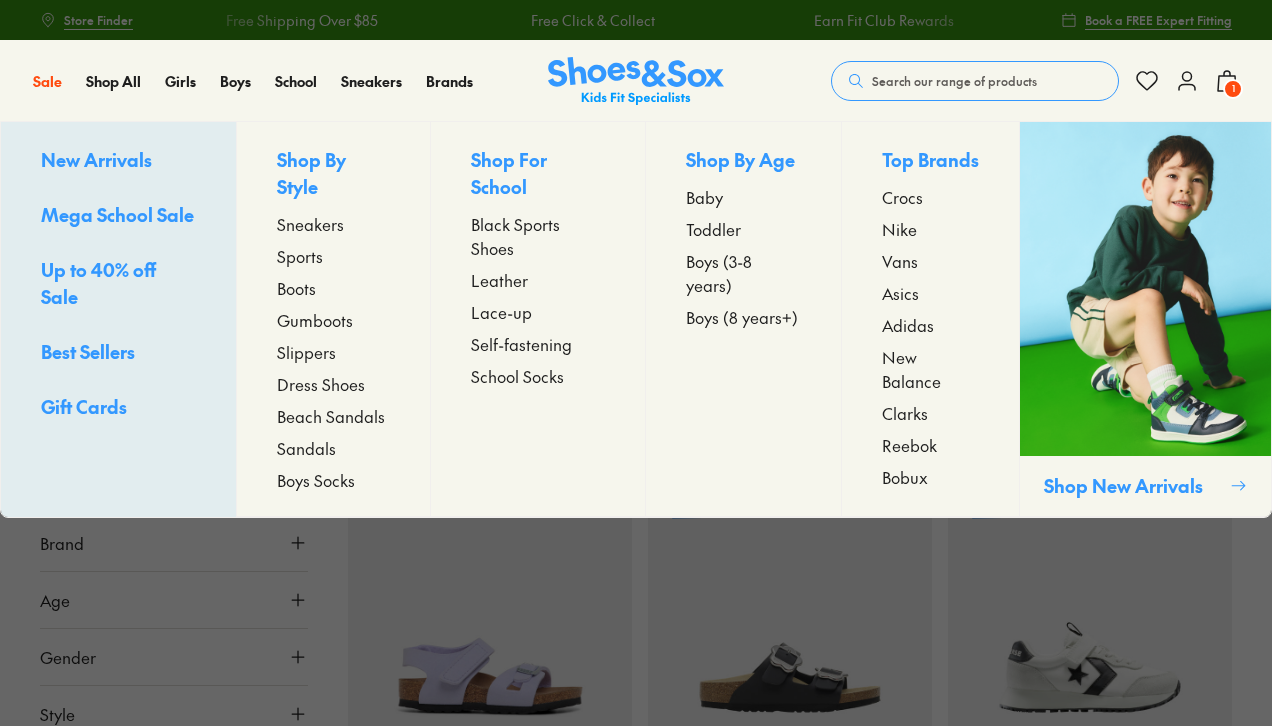 scroll, scrollTop: 0, scrollLeft: 0, axis: both 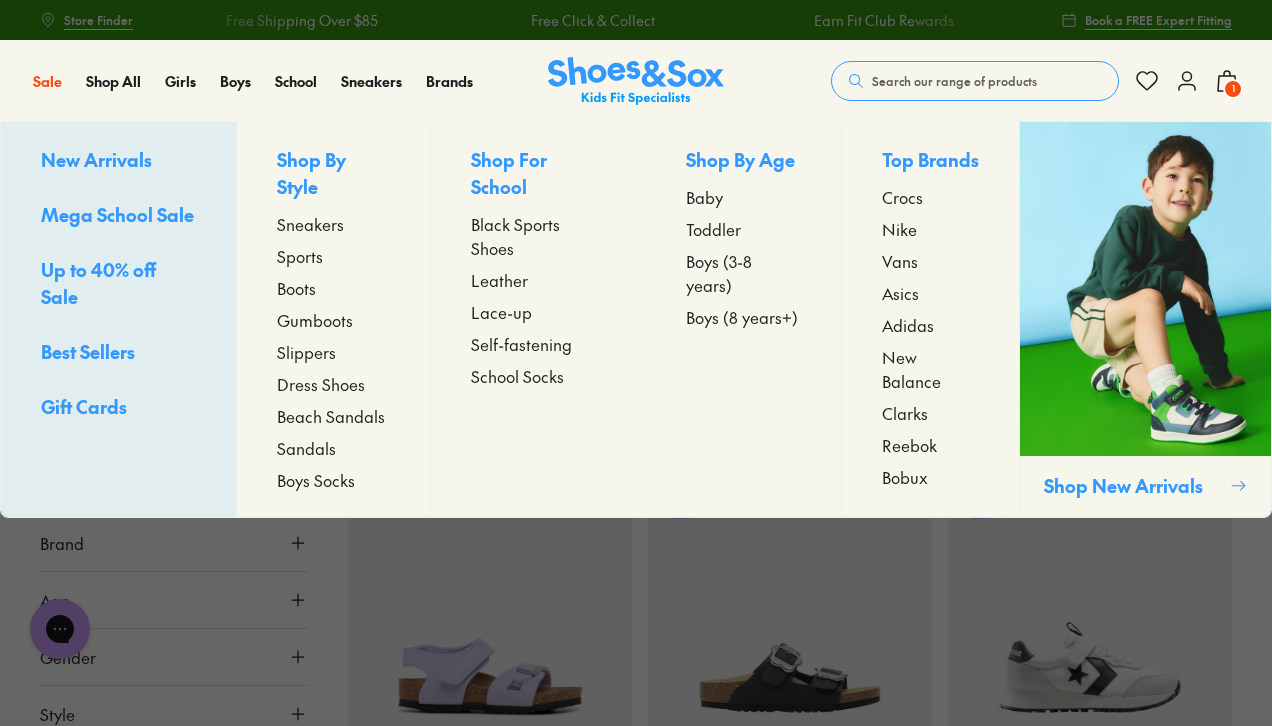 click on "Sandals" at bounding box center (306, 448) 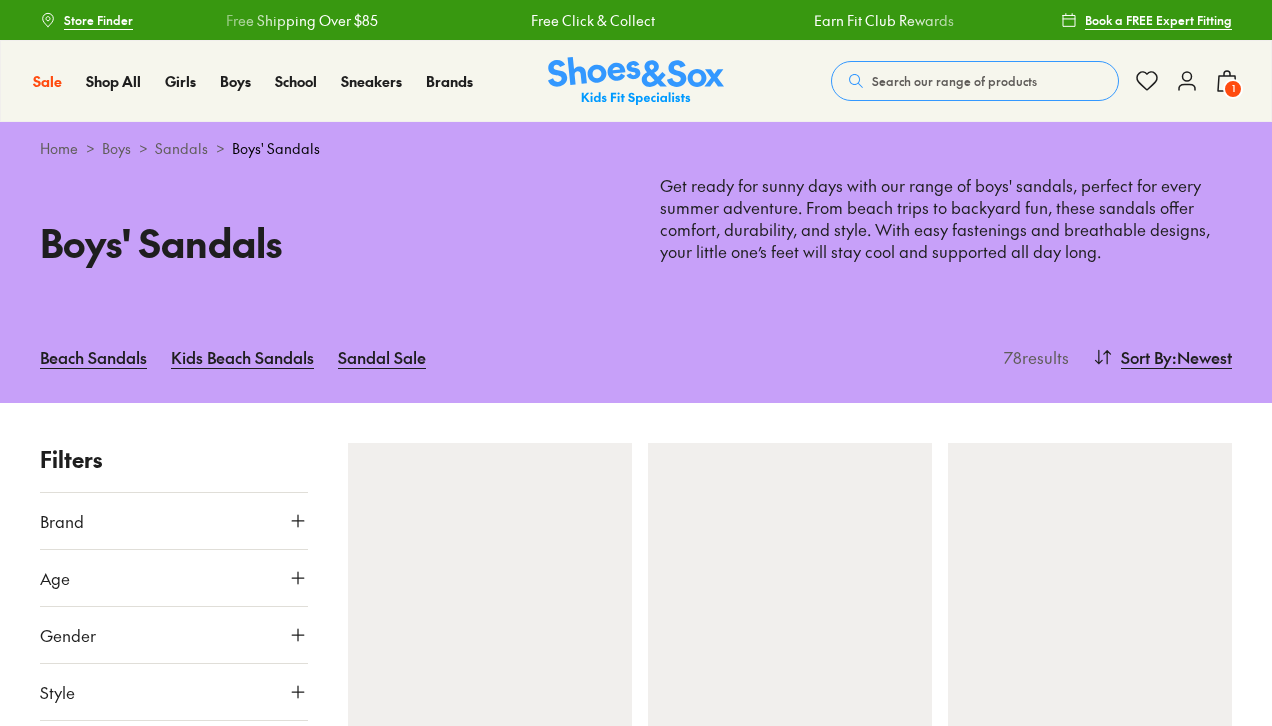 scroll, scrollTop: 0, scrollLeft: 0, axis: both 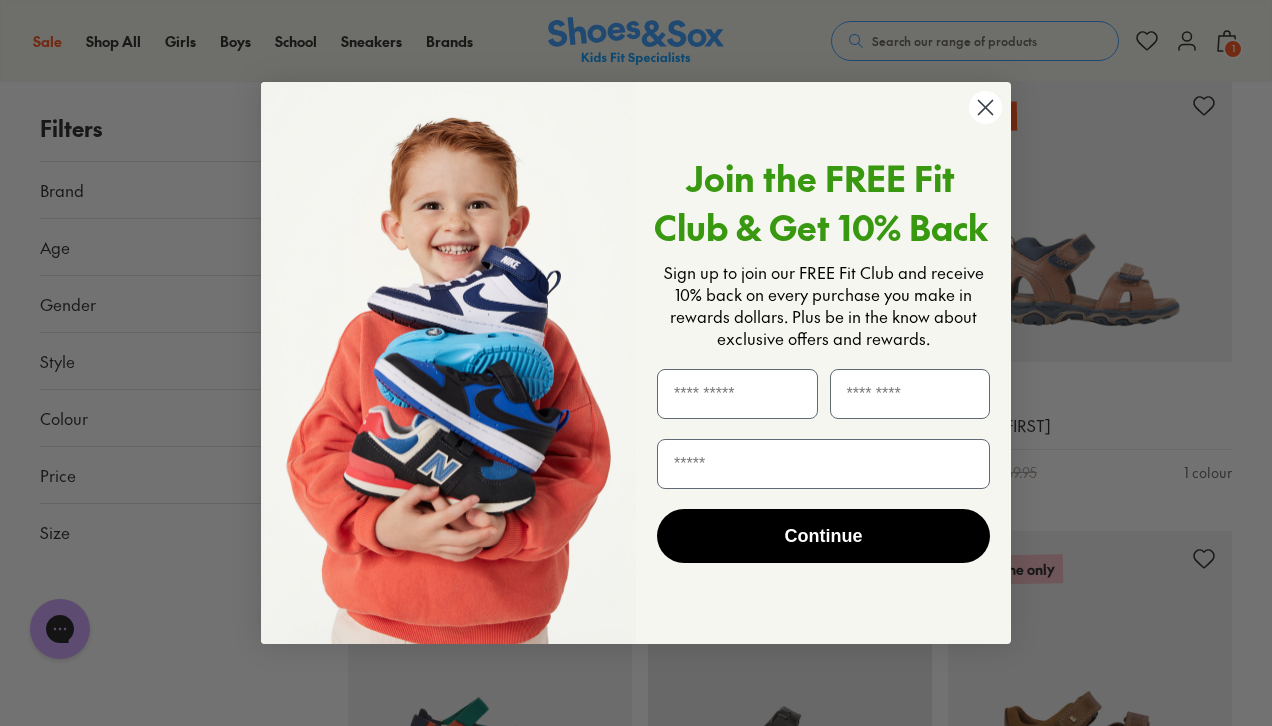 click 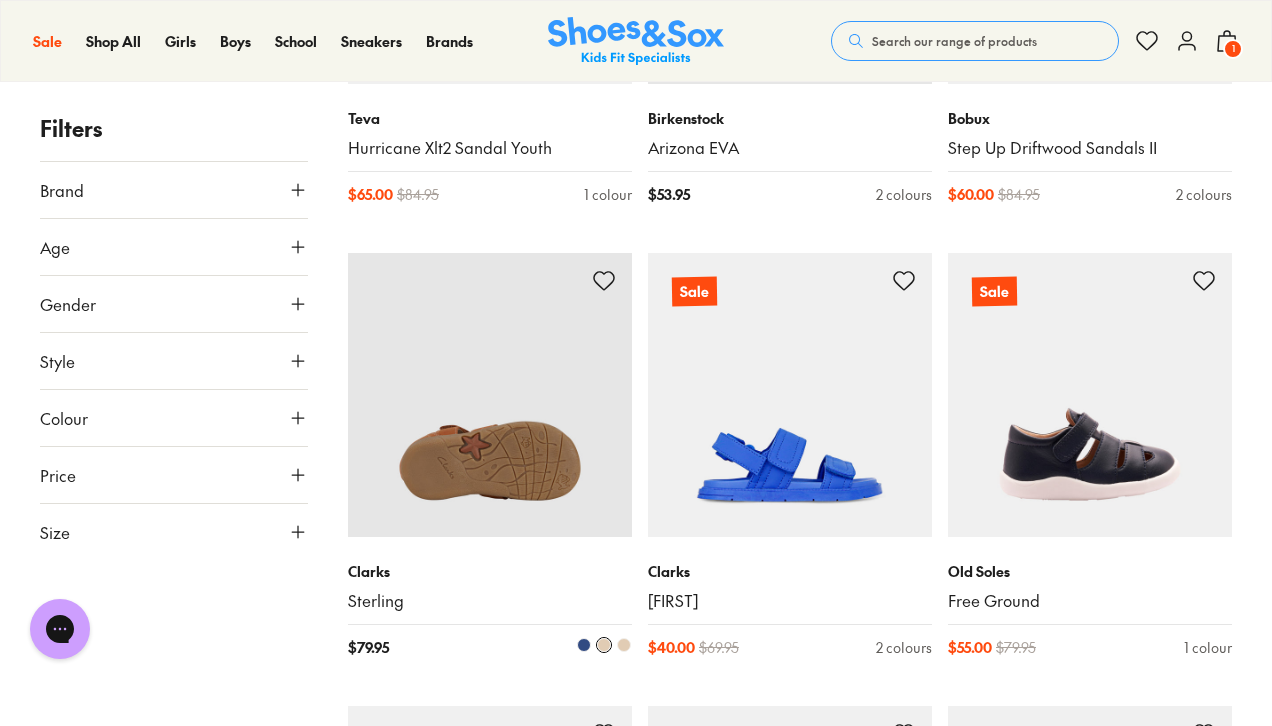 scroll, scrollTop: 3811, scrollLeft: 0, axis: vertical 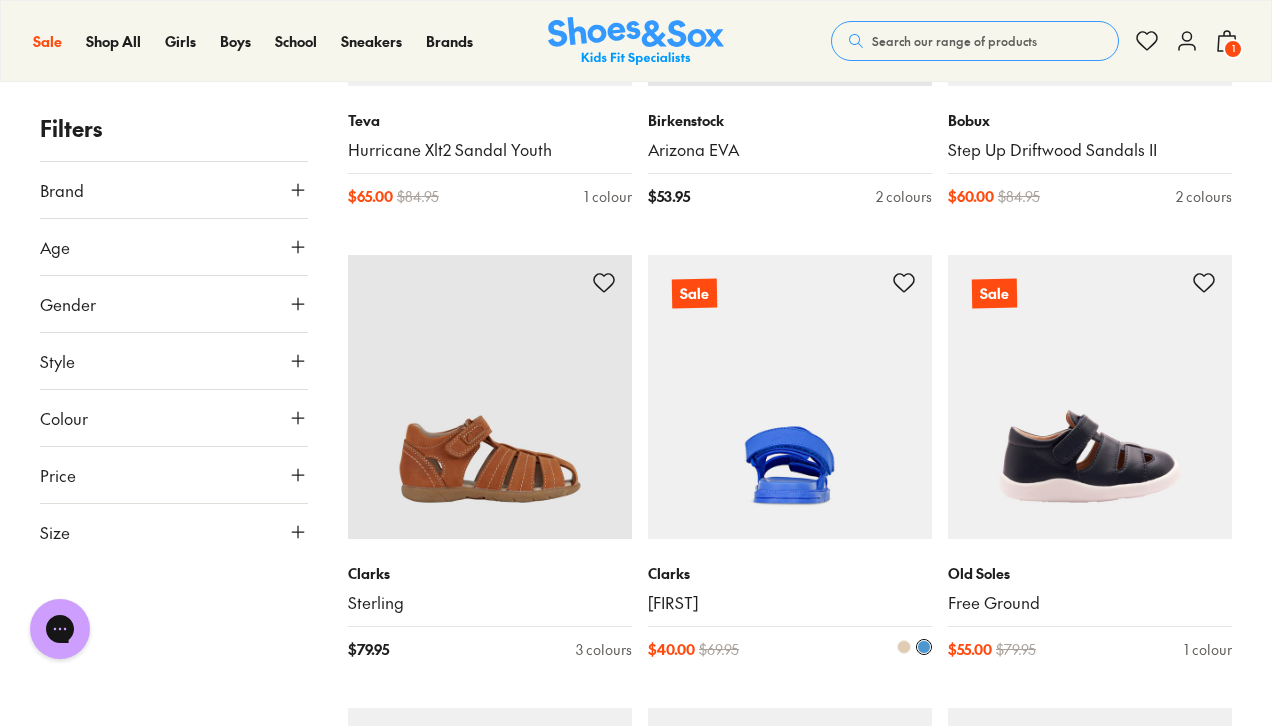 click at bounding box center [790, 397] 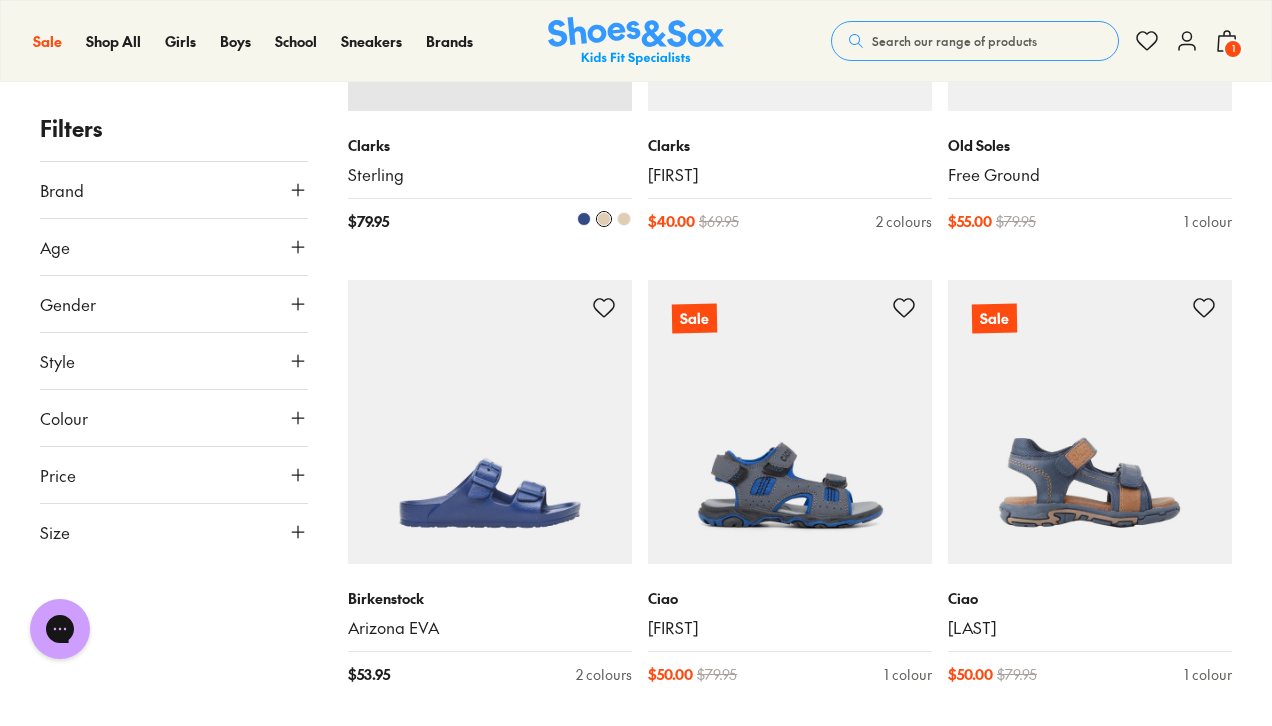 scroll, scrollTop: 4297, scrollLeft: 0, axis: vertical 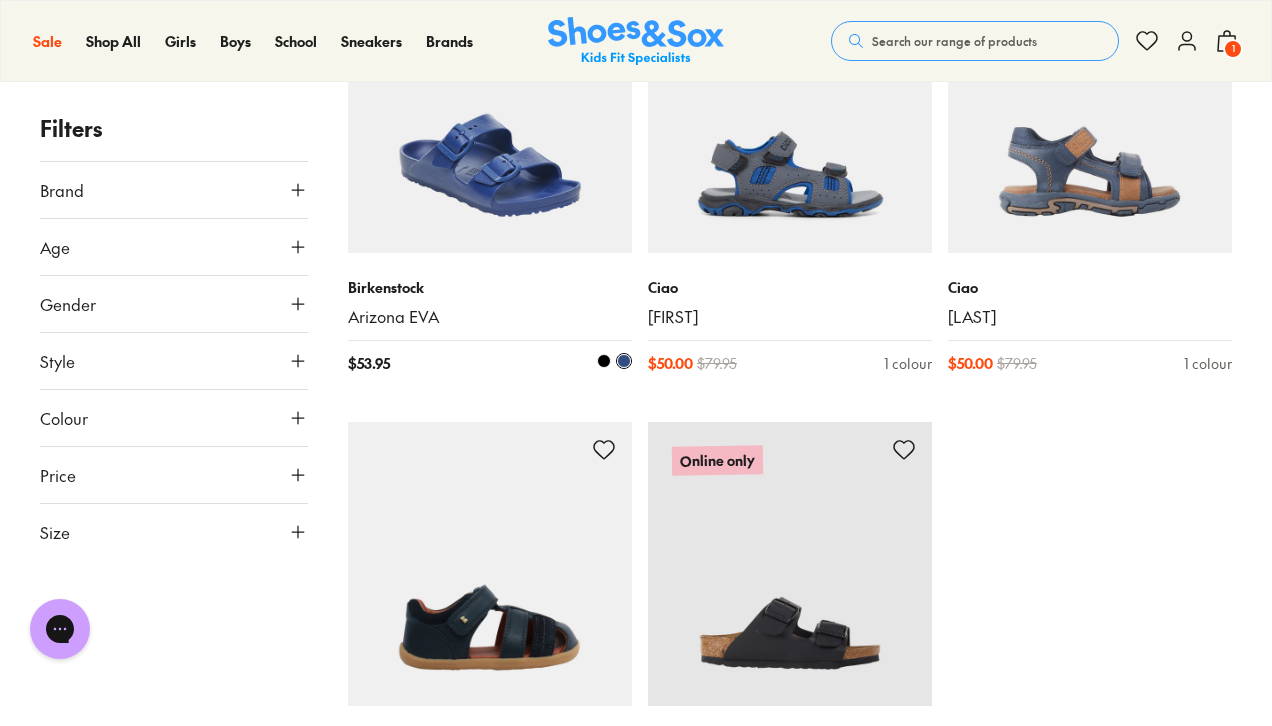 type on "***" 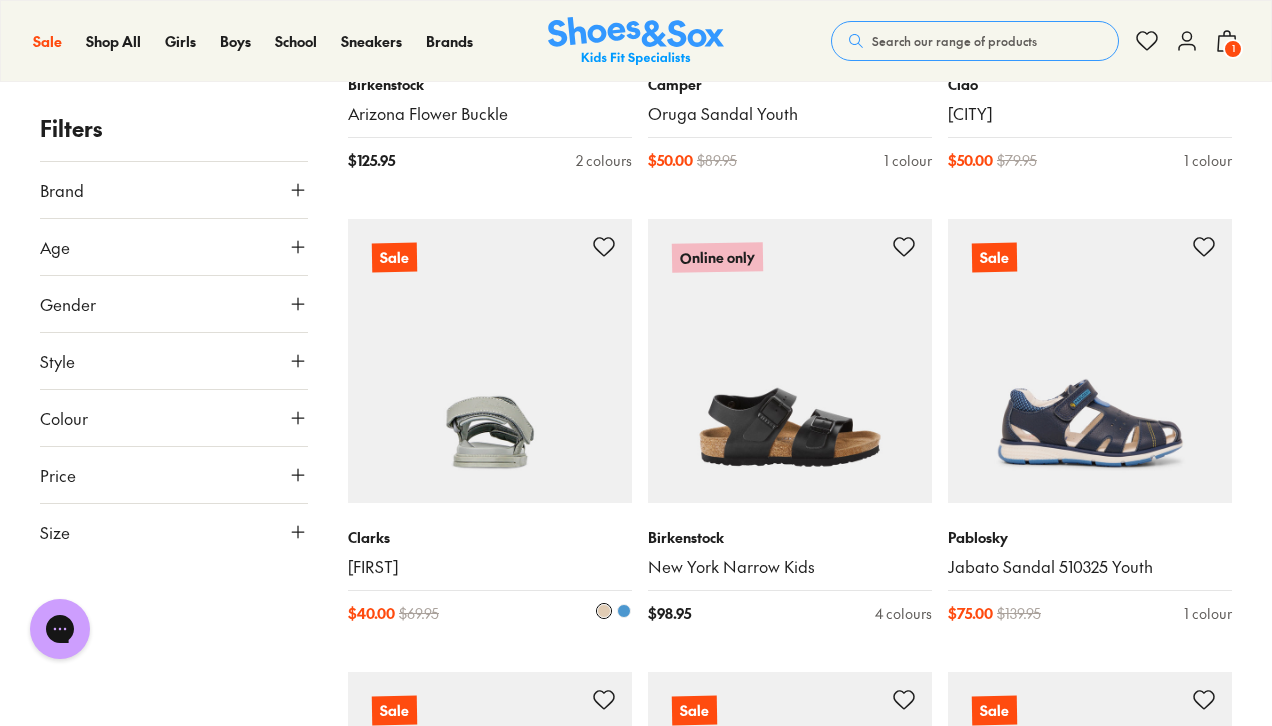 scroll, scrollTop: 2501, scrollLeft: 0, axis: vertical 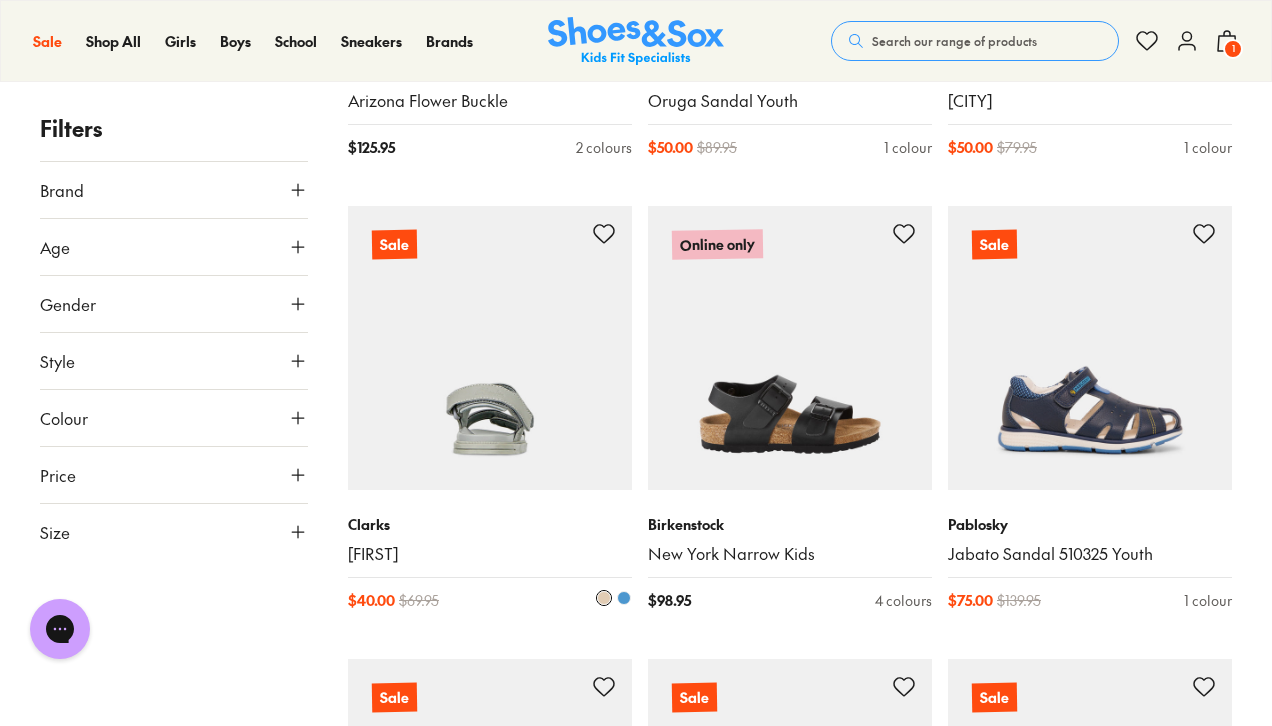 click at bounding box center [490, 348] 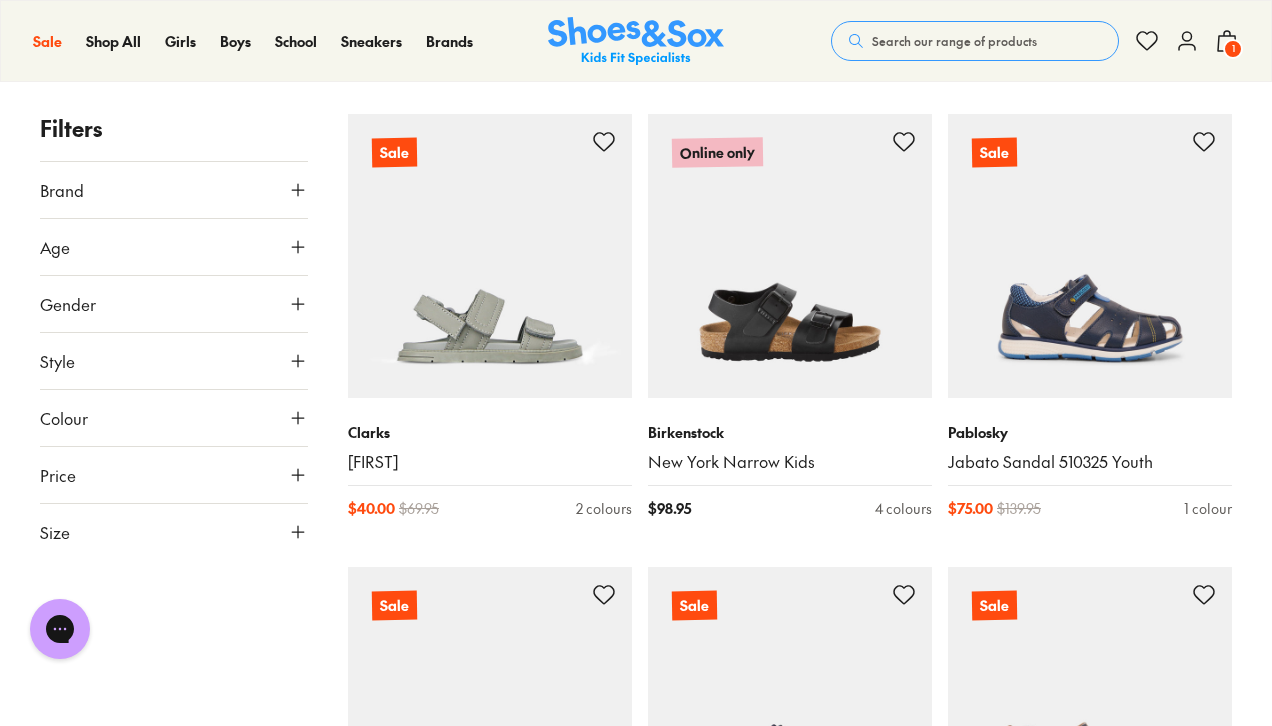 scroll, scrollTop: 2589, scrollLeft: 0, axis: vertical 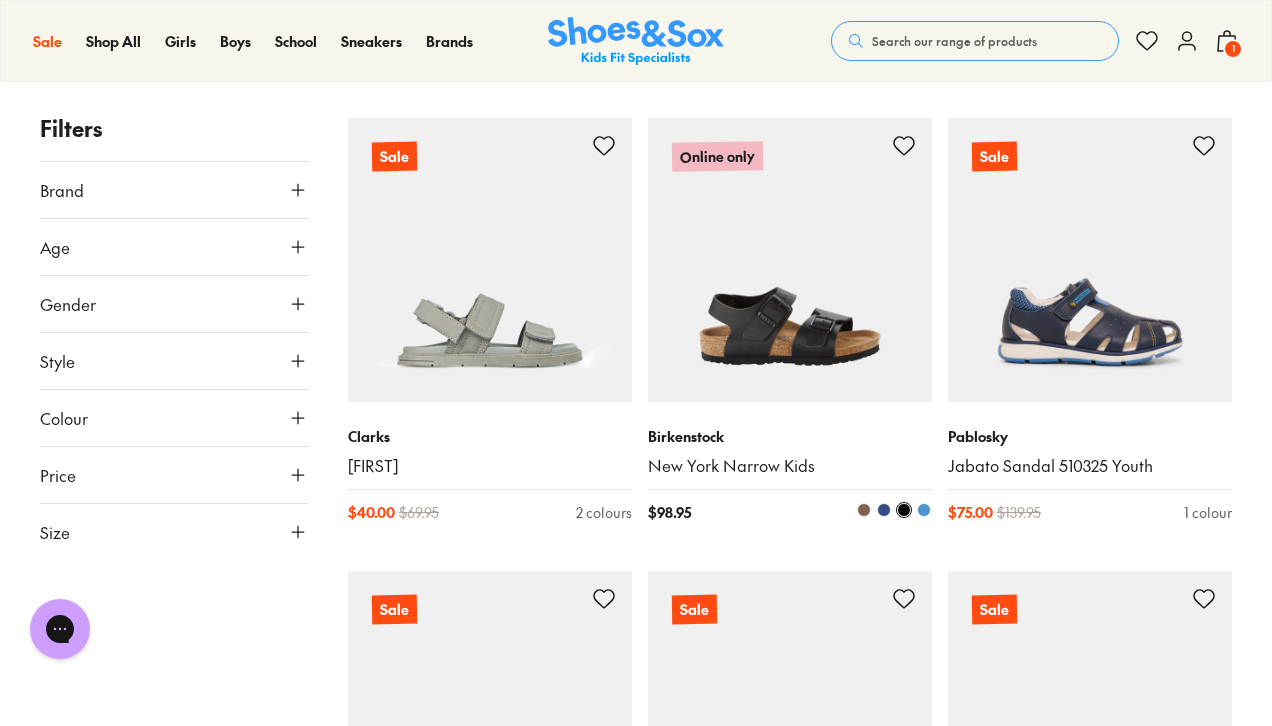 click at bounding box center [790, 260] 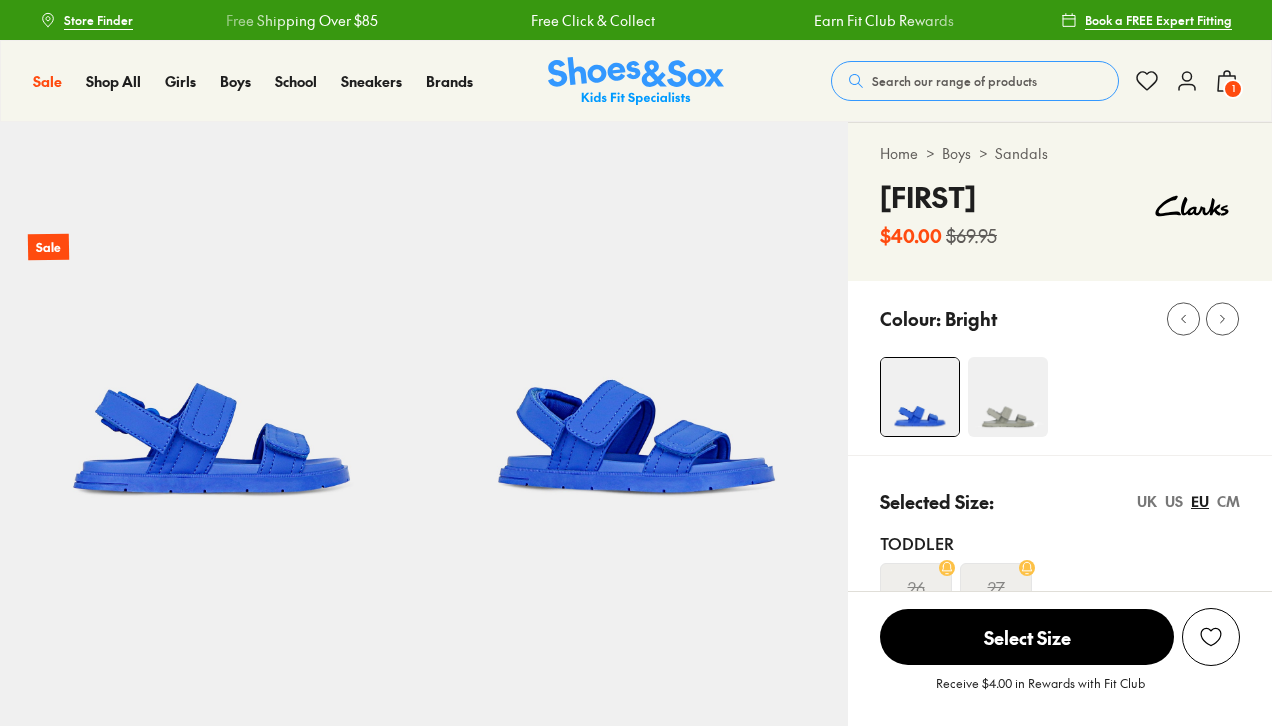 scroll, scrollTop: 0, scrollLeft: 0, axis: both 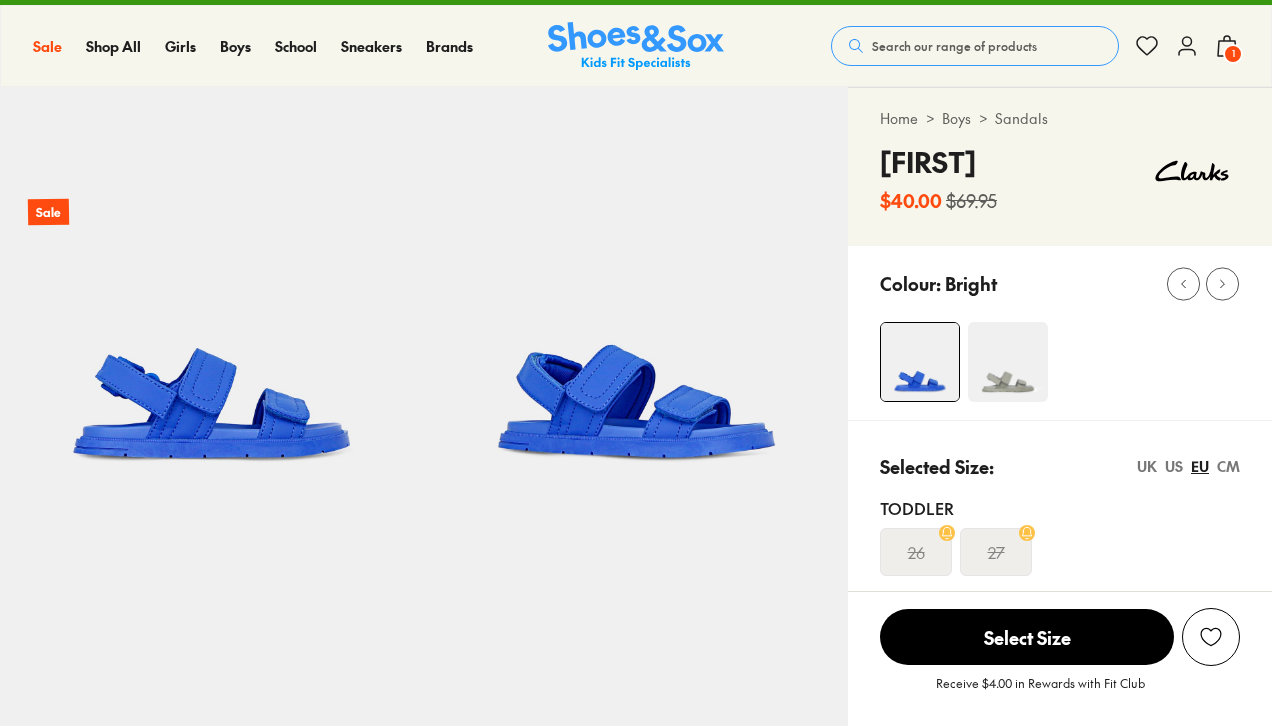 select on "*" 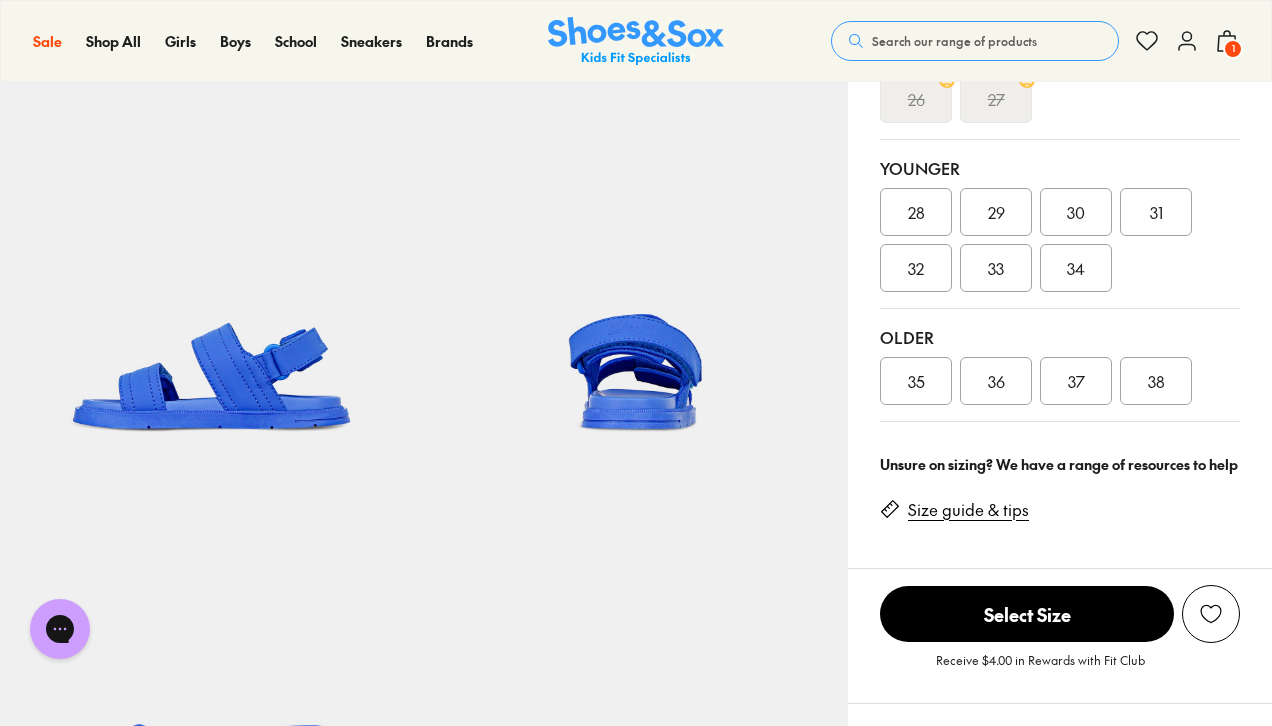 scroll, scrollTop: 496, scrollLeft: 0, axis: vertical 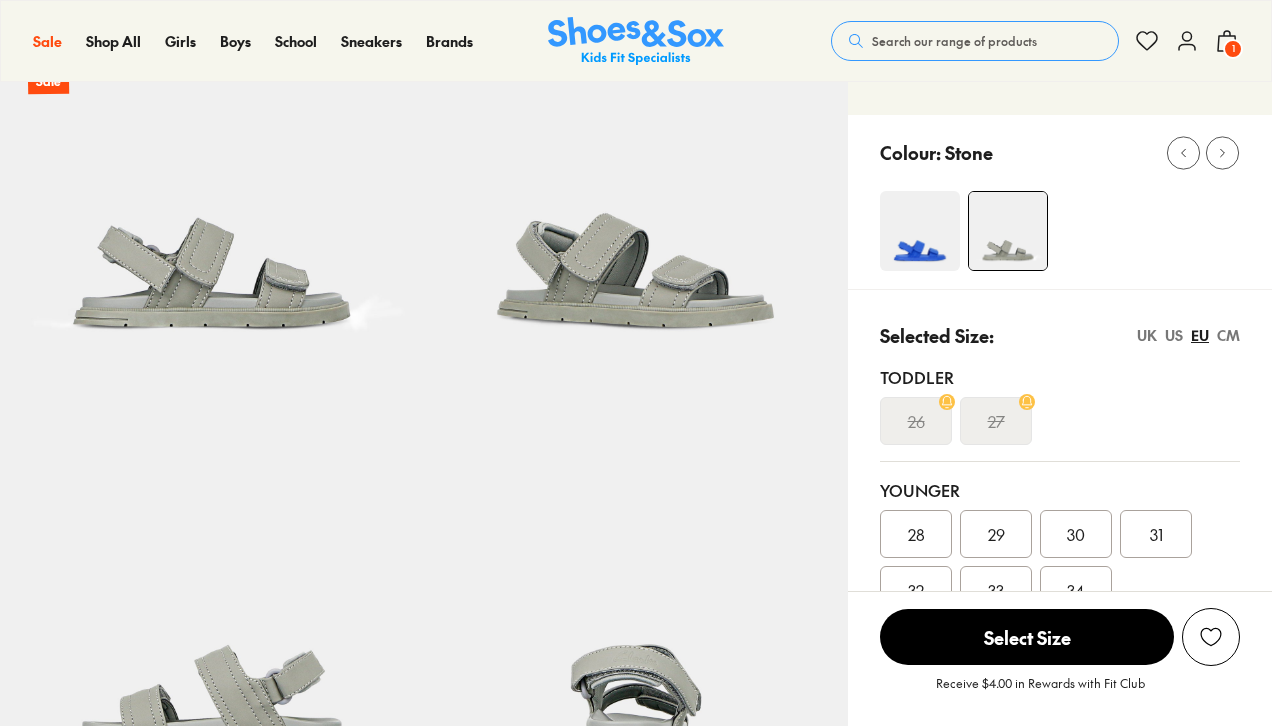 select on "*" 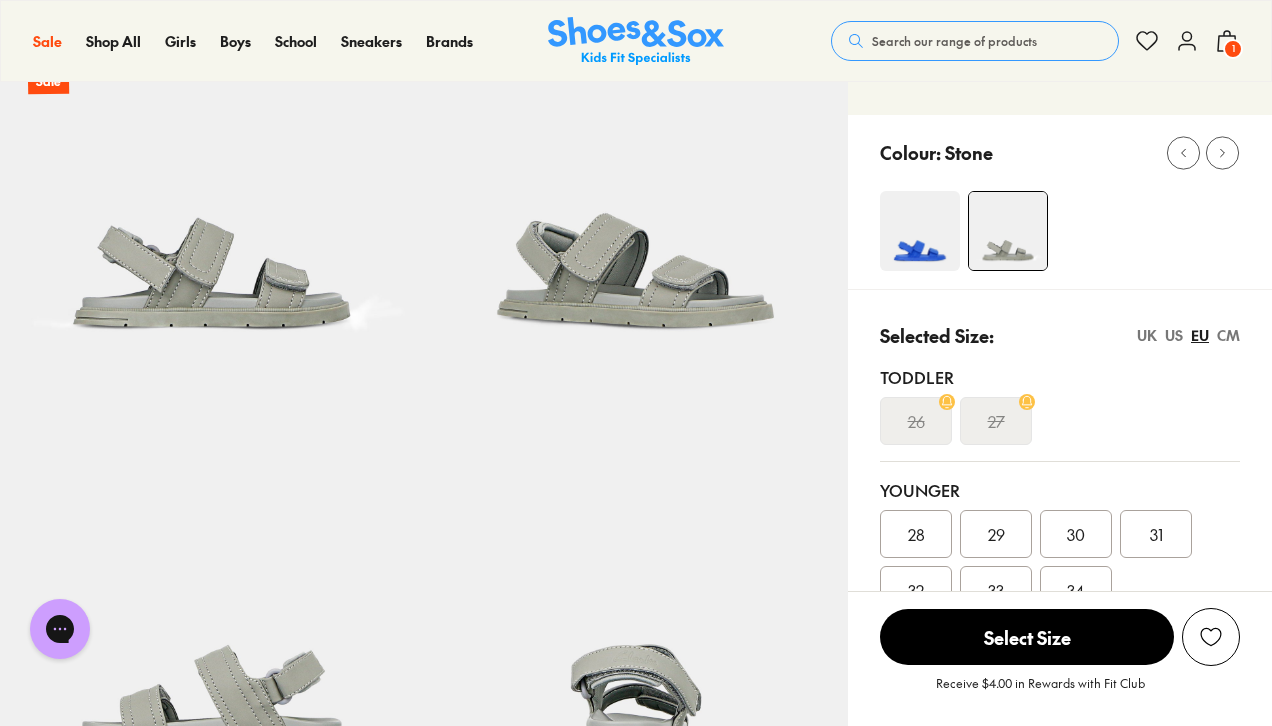 scroll, scrollTop: 0, scrollLeft: 0, axis: both 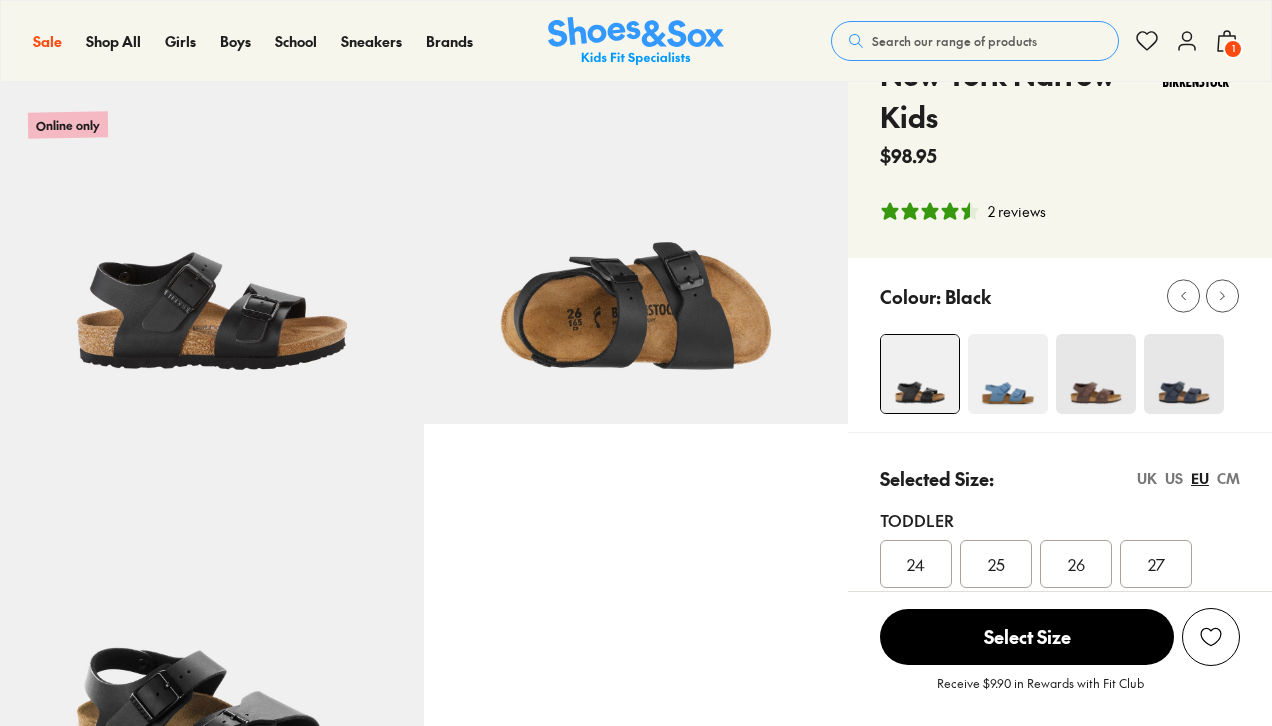 select on "*" 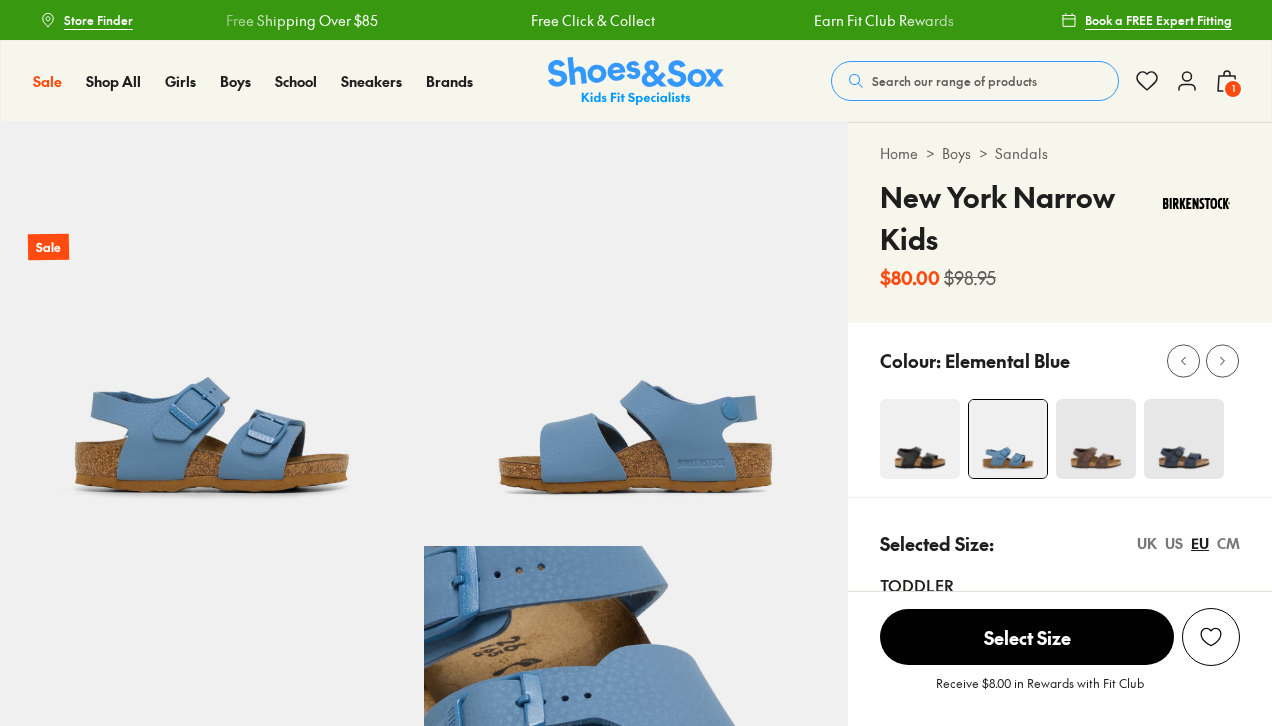 scroll, scrollTop: 0, scrollLeft: 0, axis: both 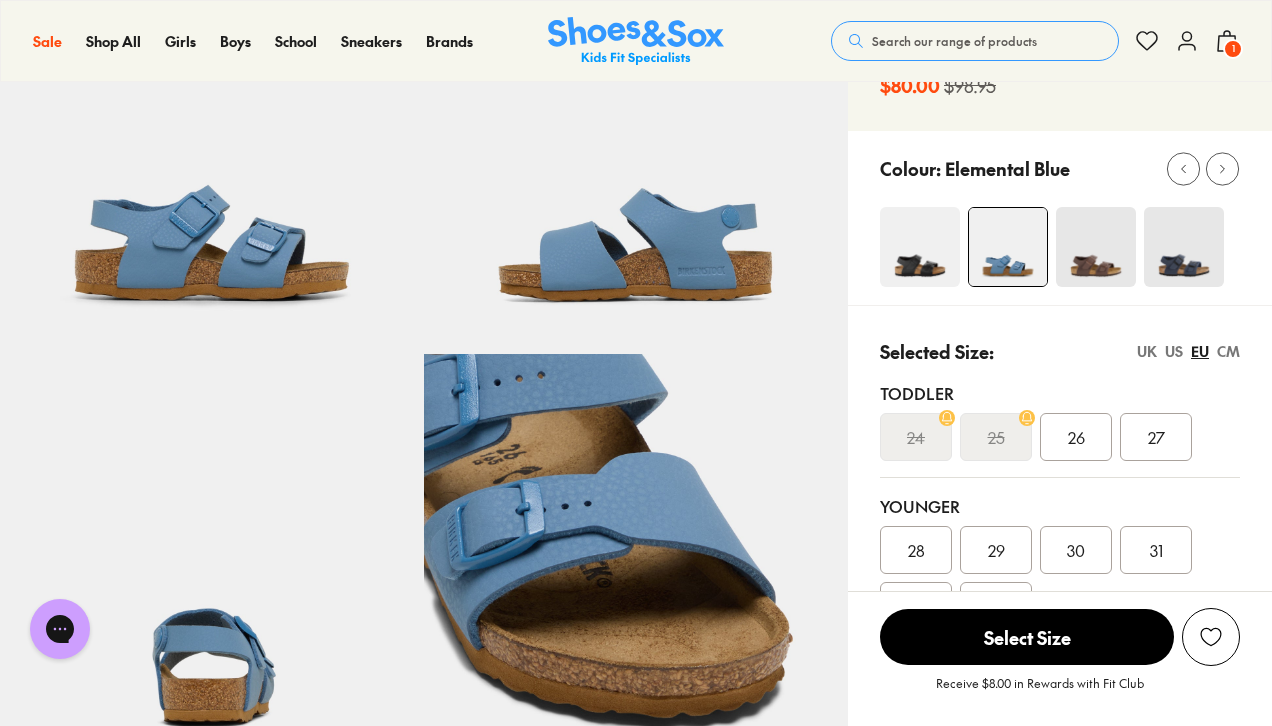 click on "26" at bounding box center [1076, 437] 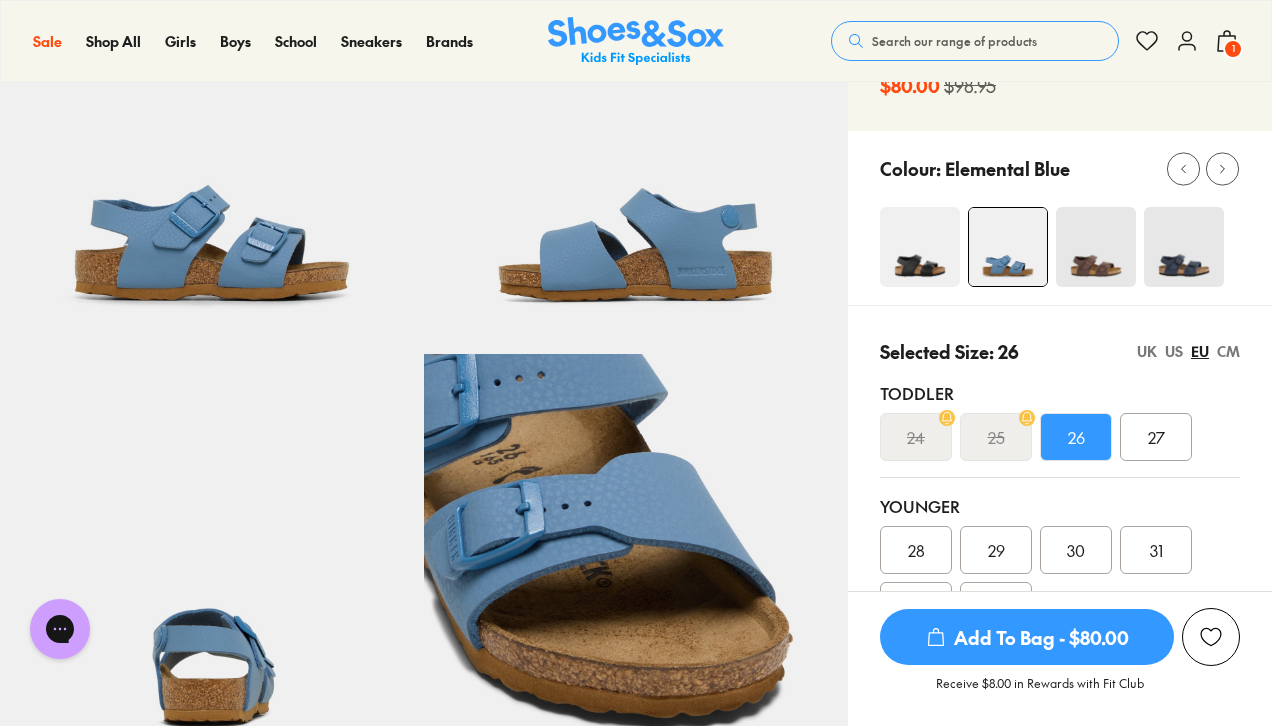 click on "Add To Bag - $80.00" at bounding box center [1027, 637] 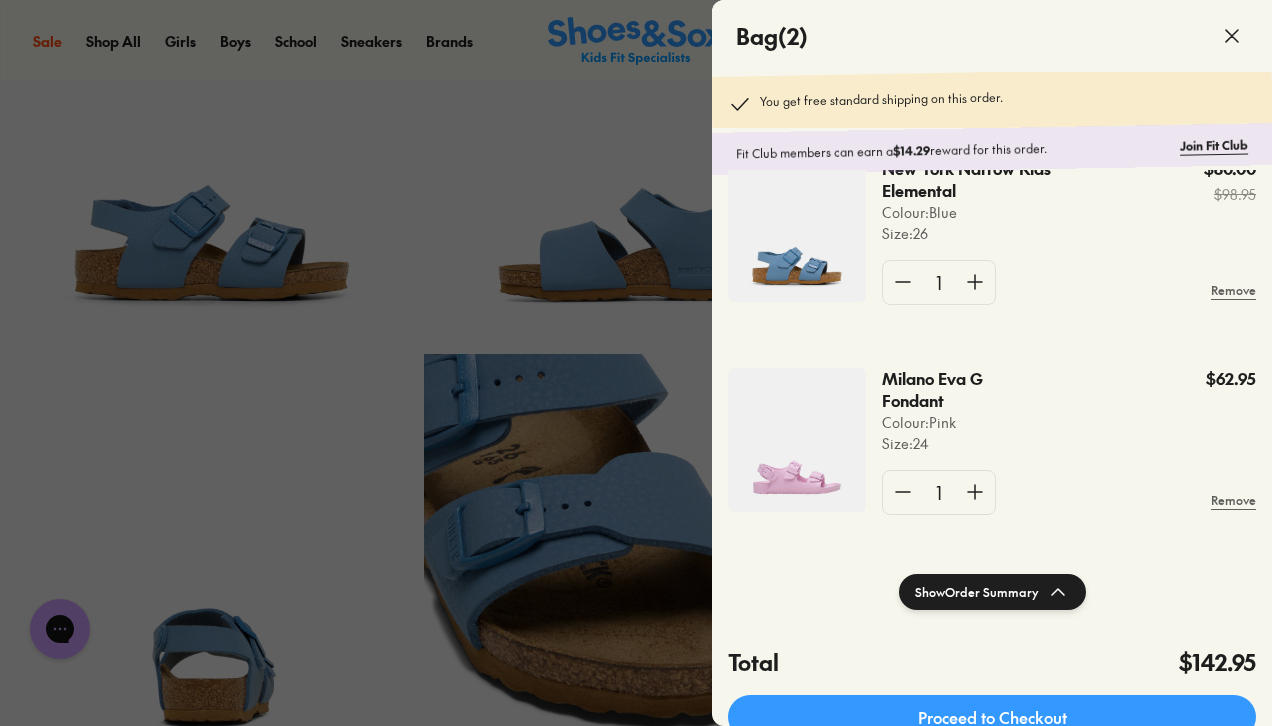 scroll, scrollTop: 0, scrollLeft: 0, axis: both 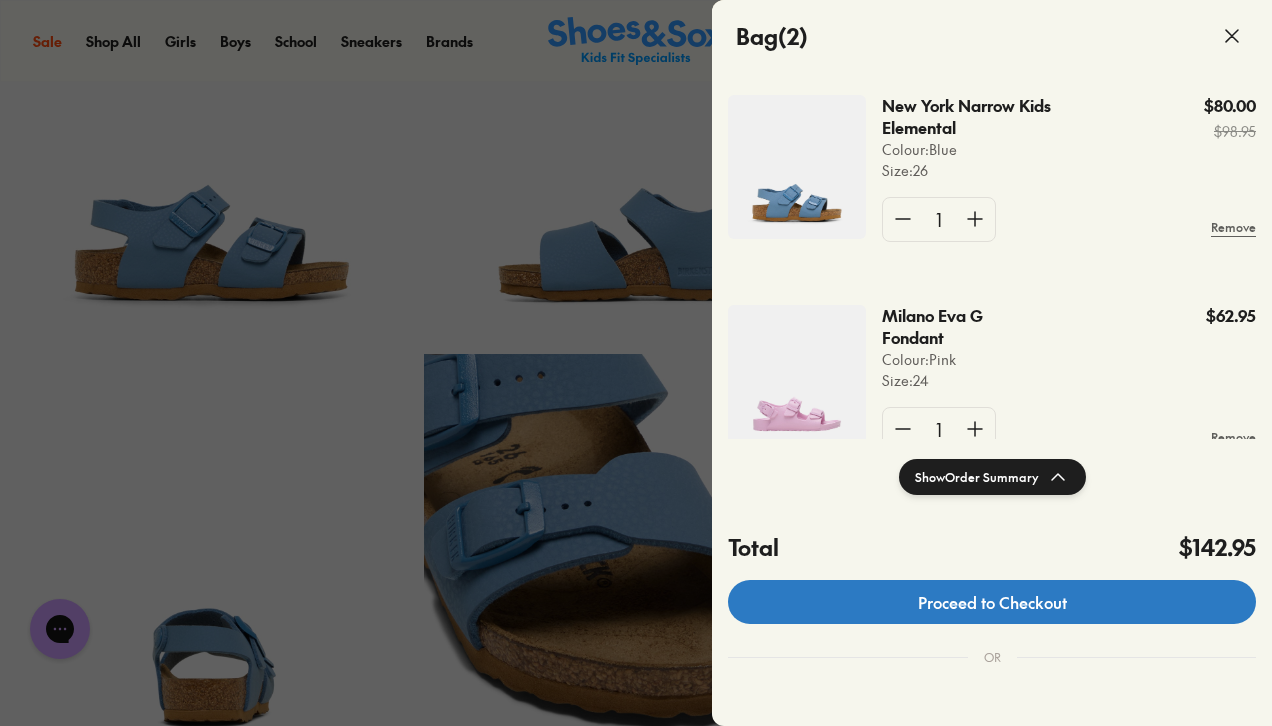 click on "Proceed to Checkout" 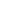scroll, scrollTop: 0, scrollLeft: 0, axis: both 